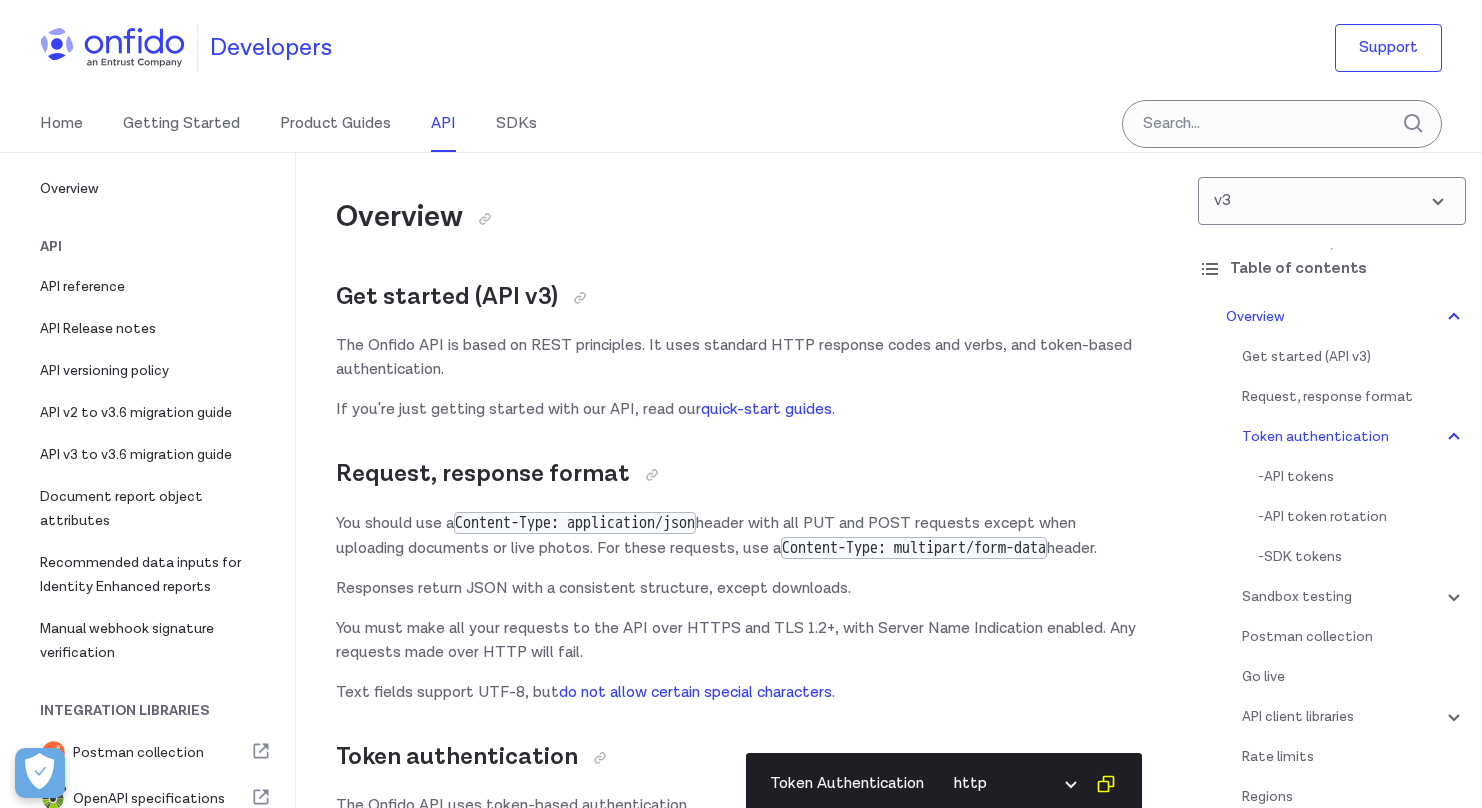 scroll, scrollTop: 684, scrollLeft: 0, axis: vertical 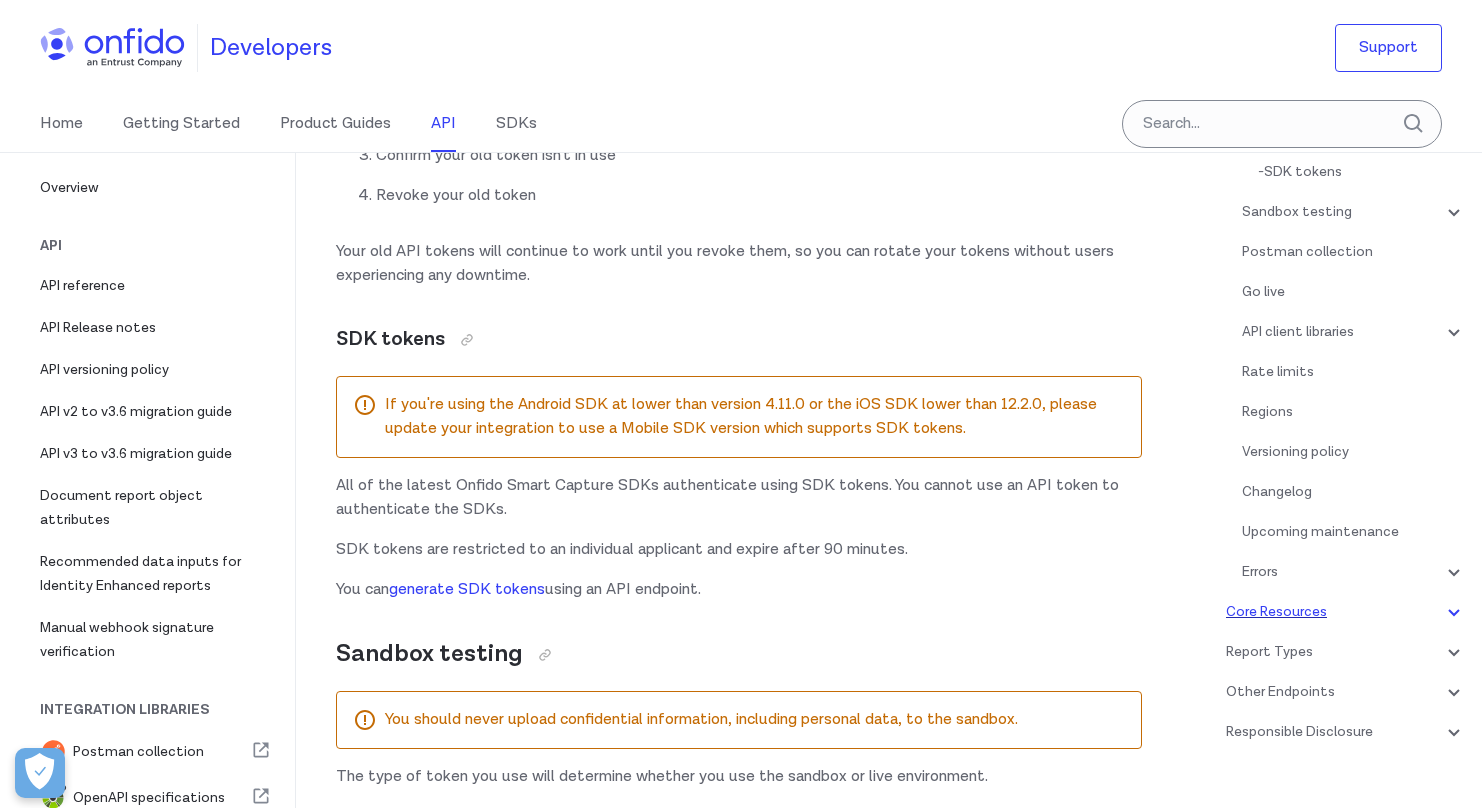 click on "Core Resources" at bounding box center (1346, 612) 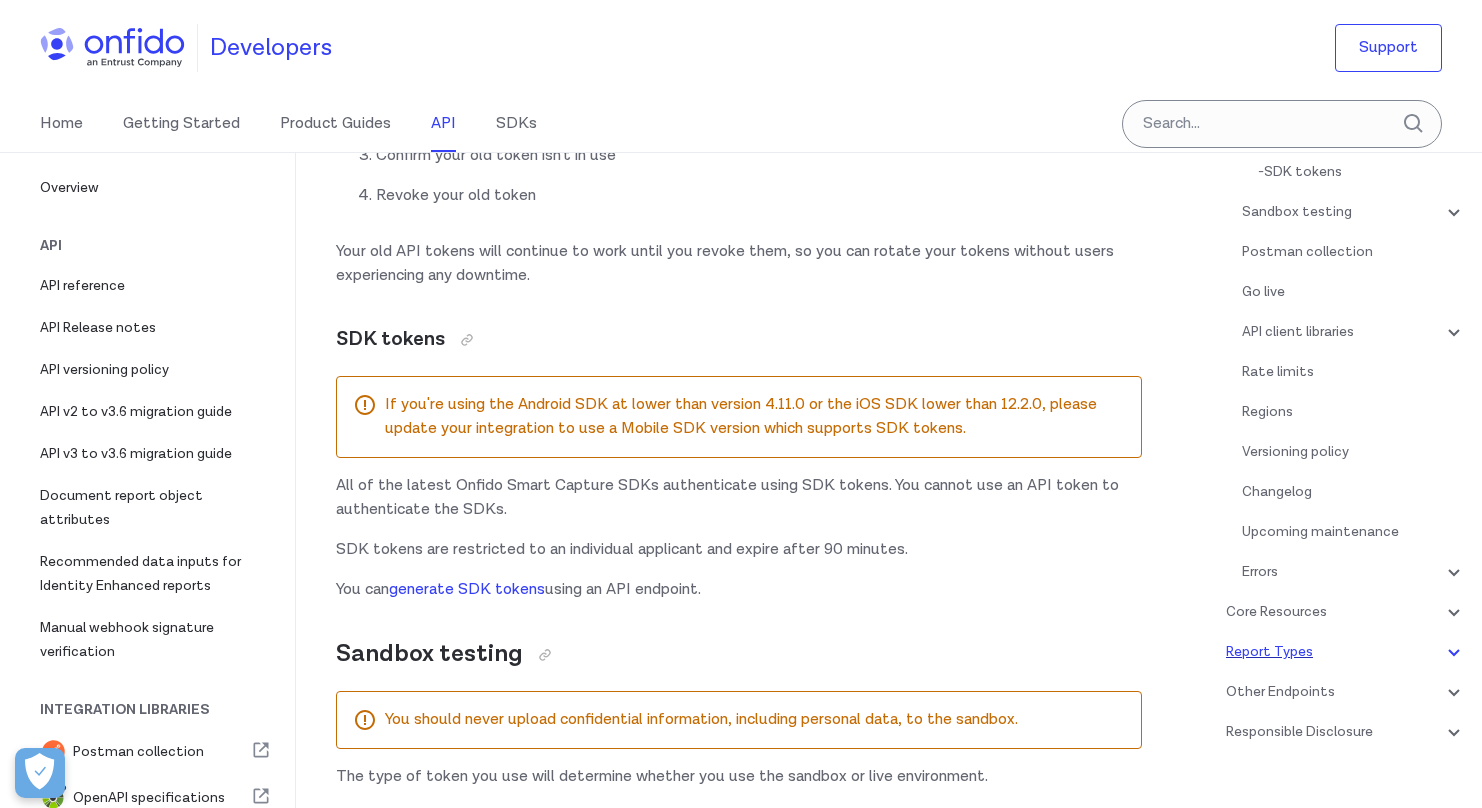 scroll, scrollTop: 17703, scrollLeft: 0, axis: vertical 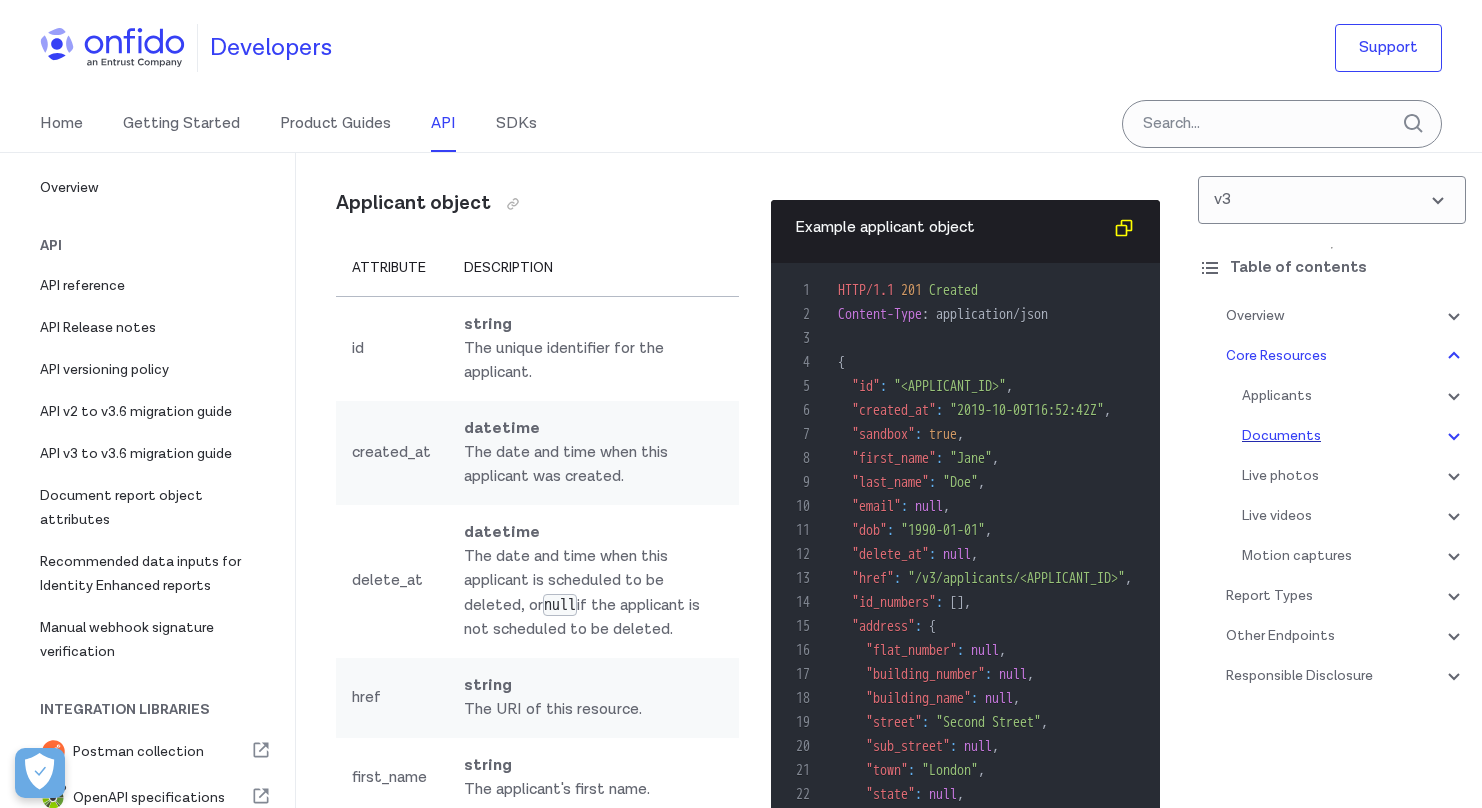 click on "Documents" at bounding box center [1354, 436] 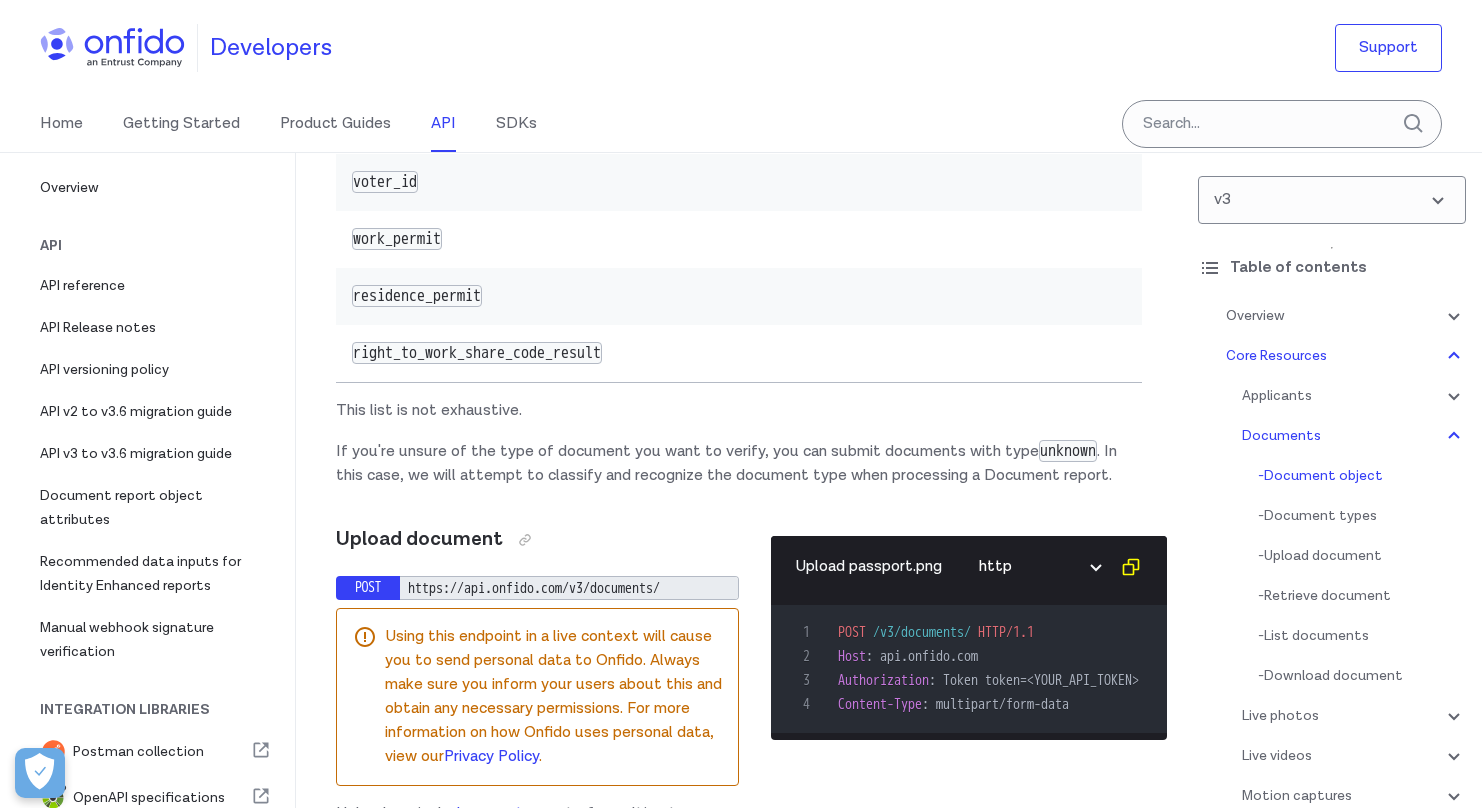 scroll, scrollTop: 27844, scrollLeft: 0, axis: vertical 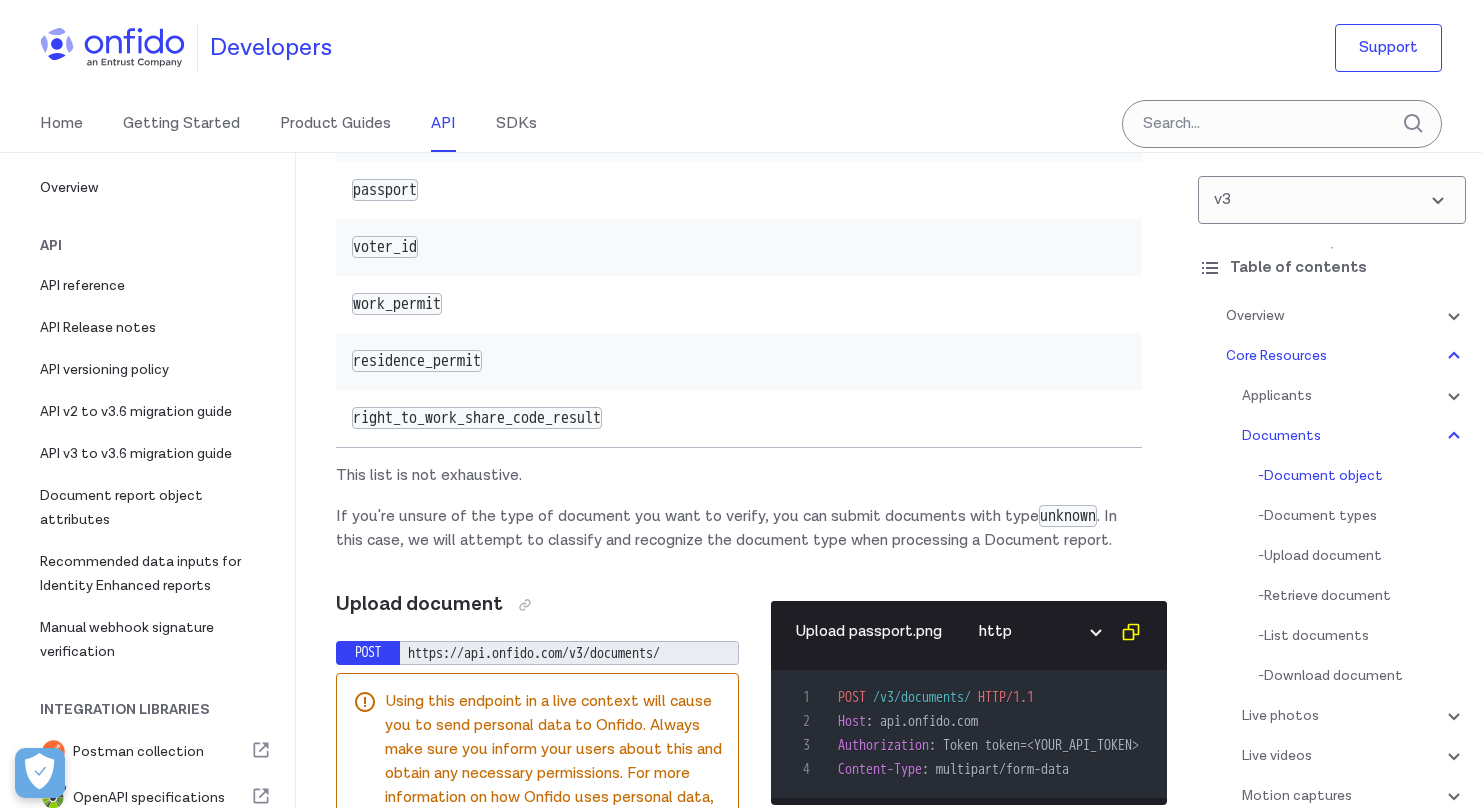 click on "type of document" at bounding box center [587, -668] 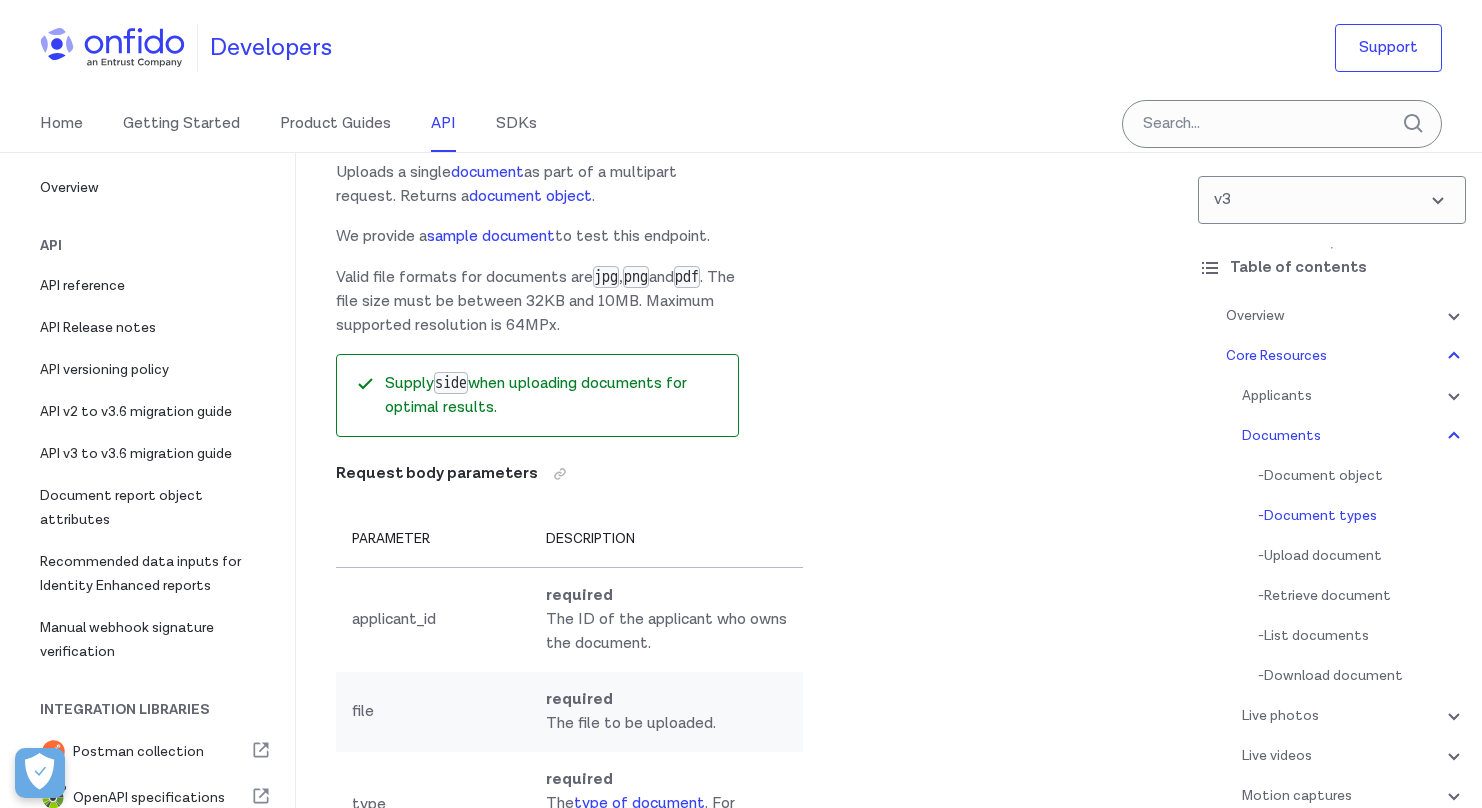 click on "uploading
a document" at bounding box center [855, -760] 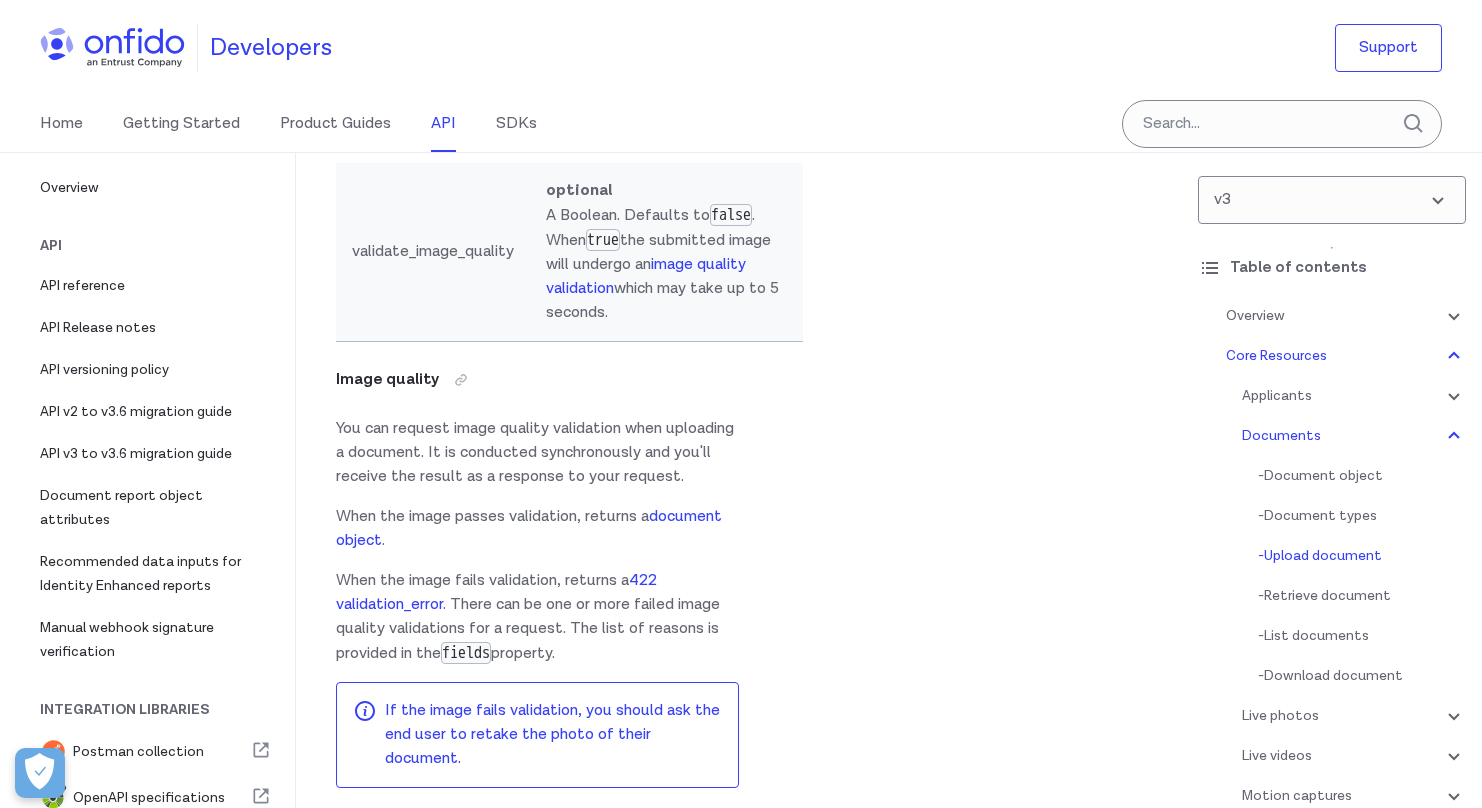 scroll, scrollTop: 29504, scrollLeft: 0, axis: vertical 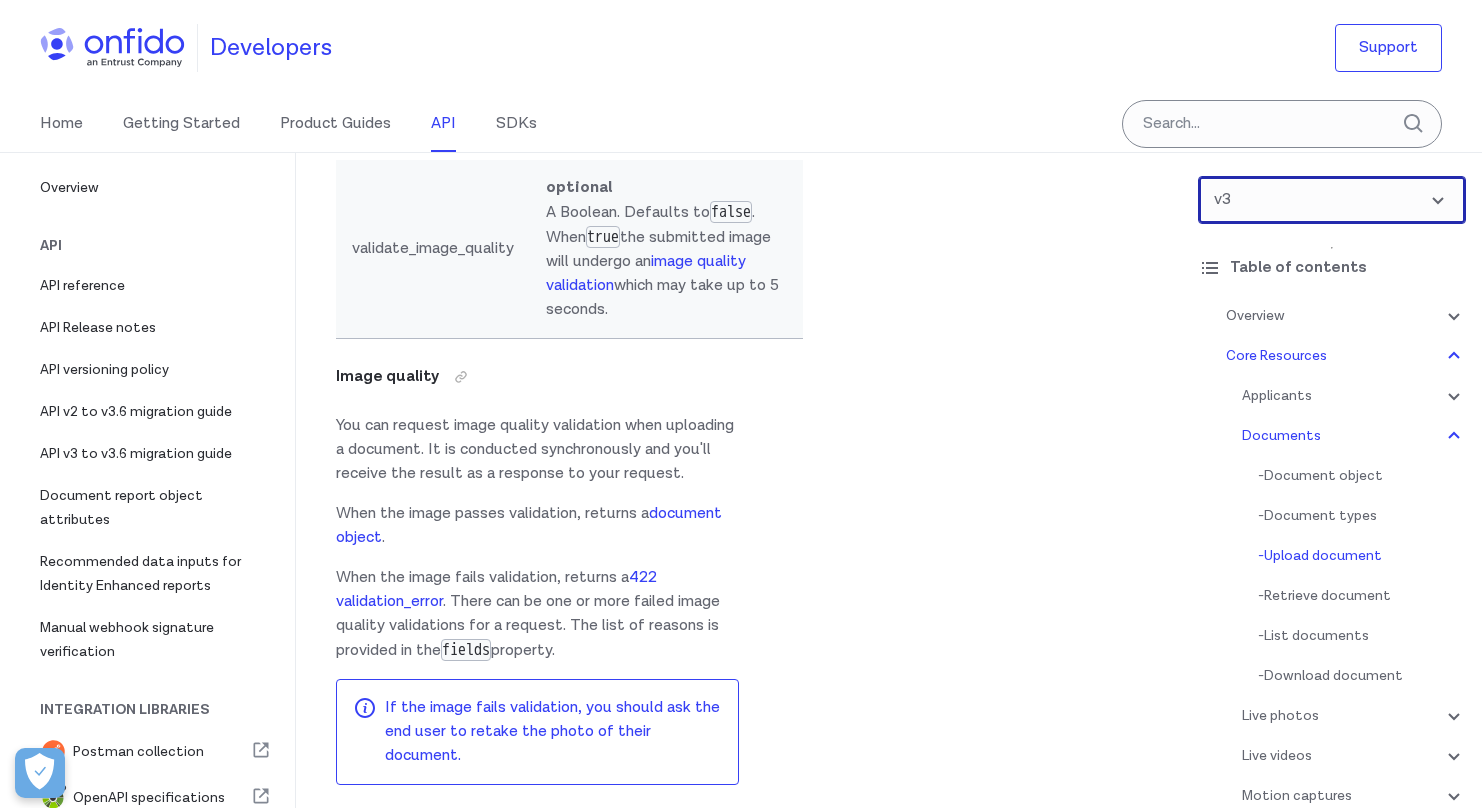 click at bounding box center (1332, 200) 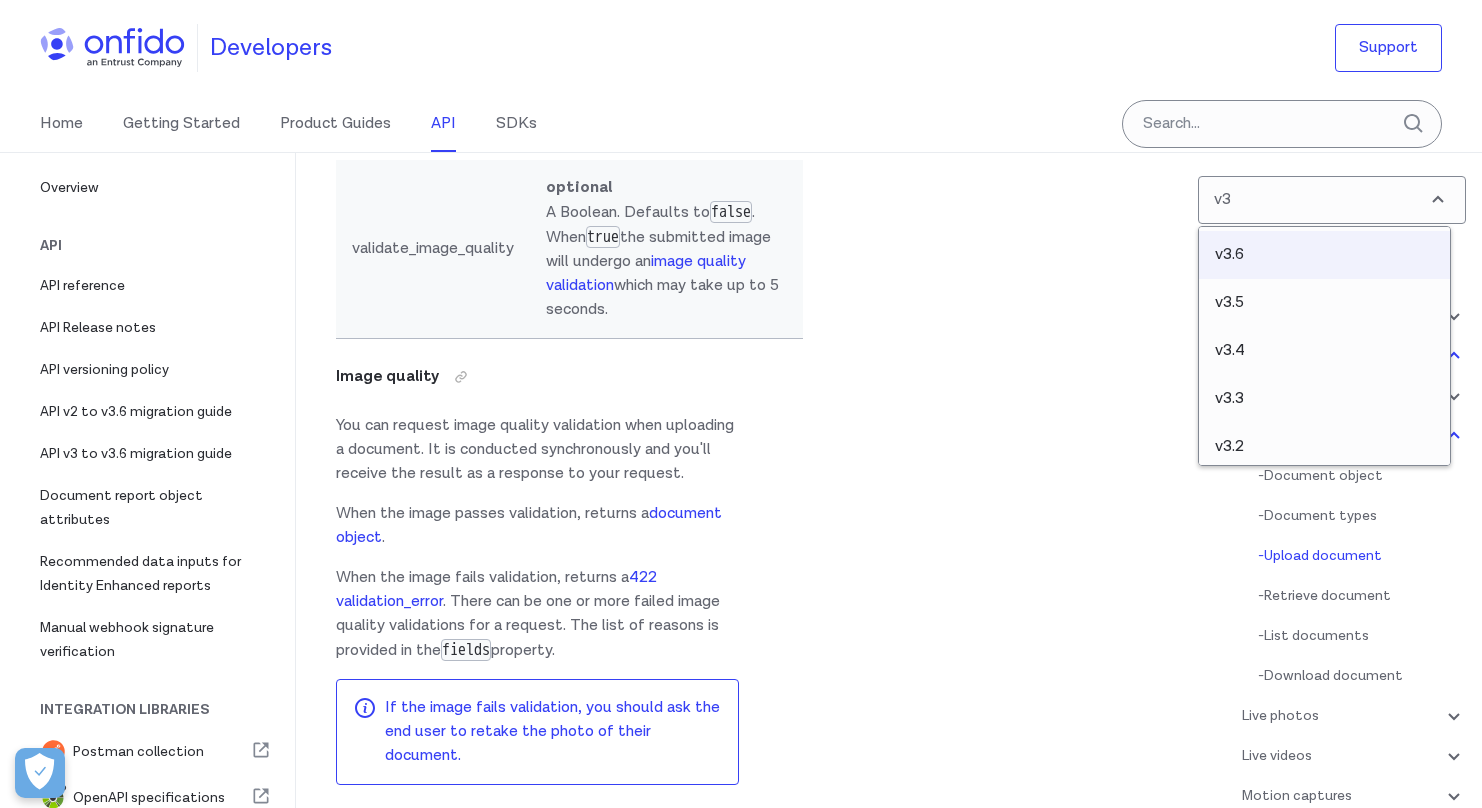 click on "v3.6" at bounding box center [1324, 255] 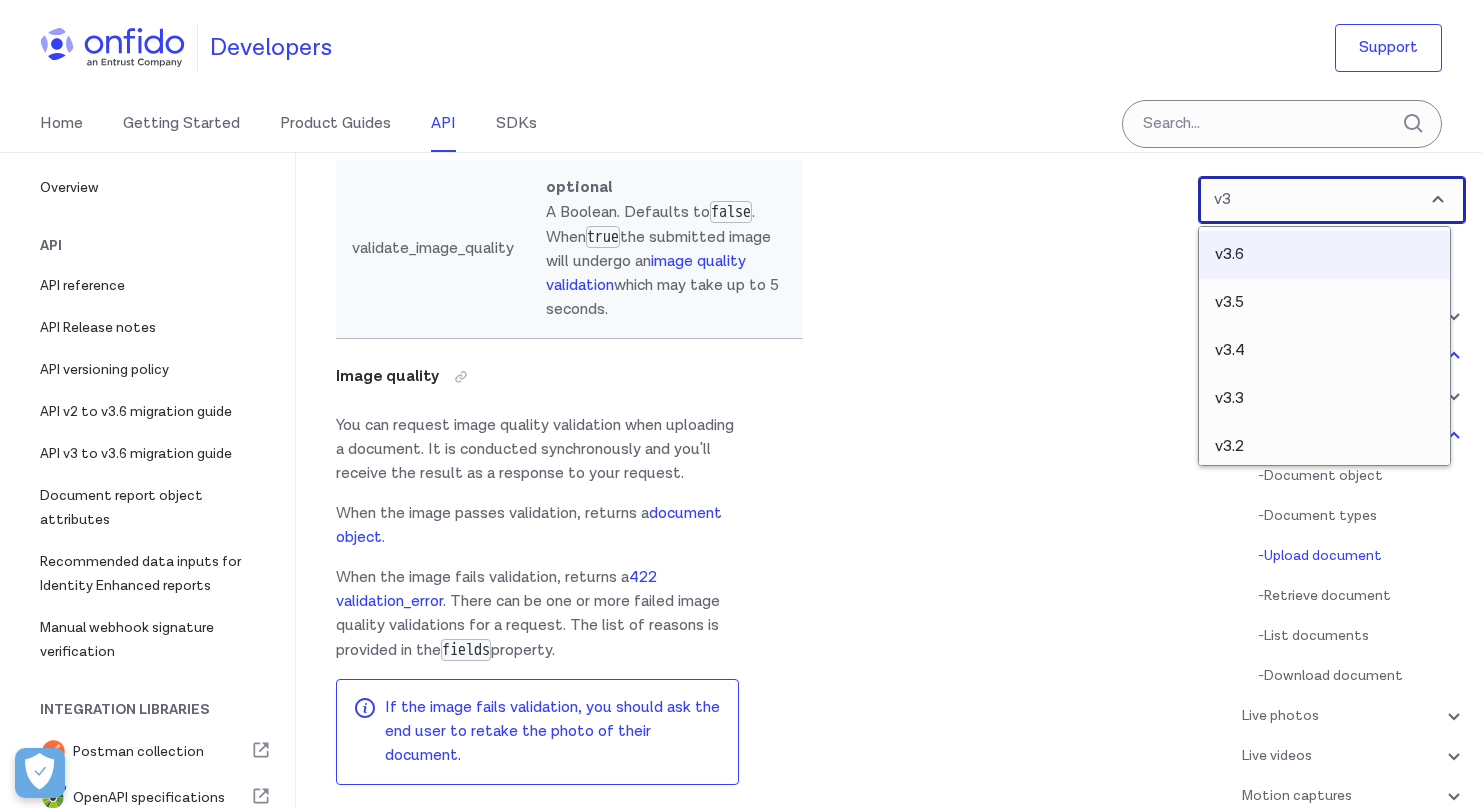 select on "3.6.0" 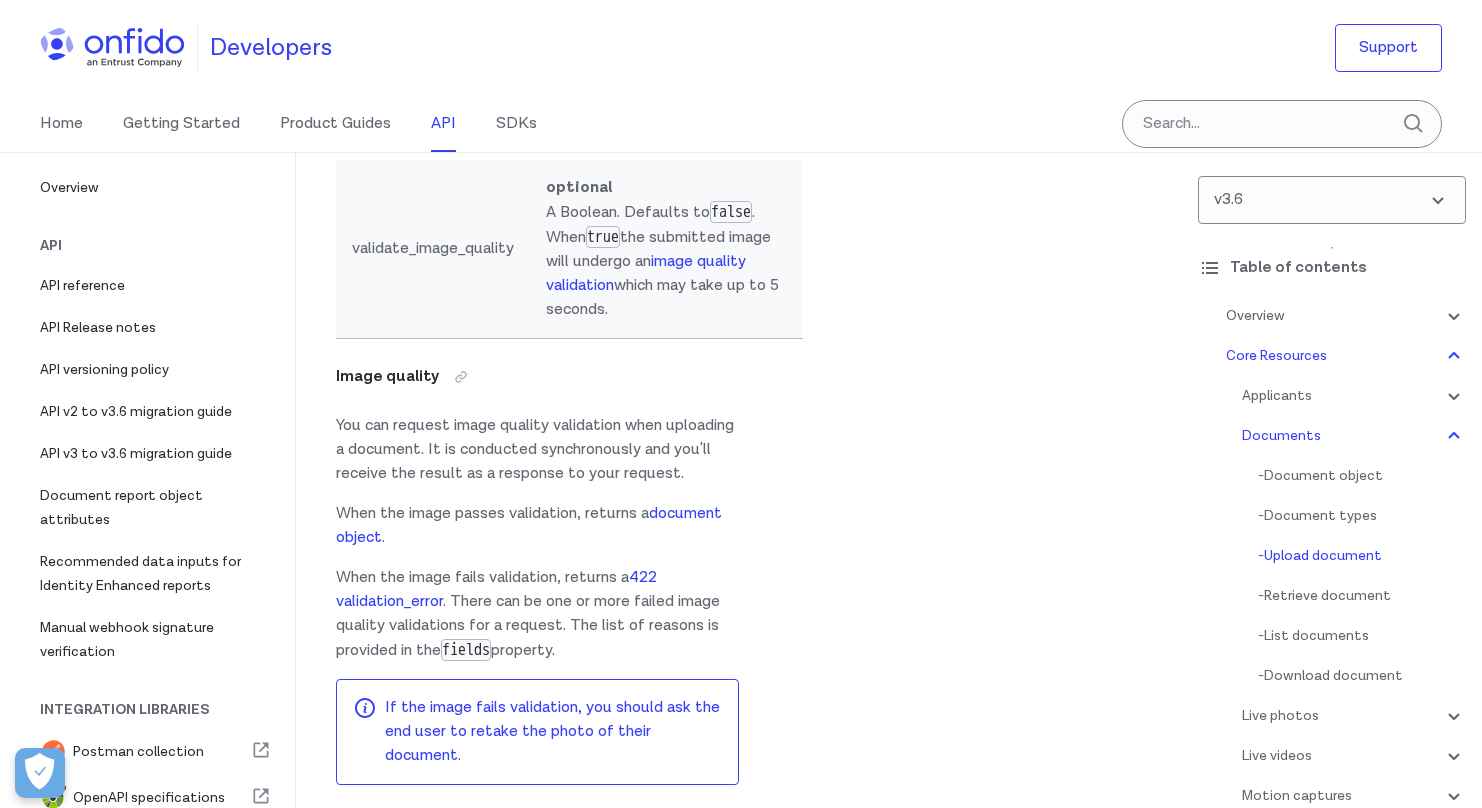 select on "http" 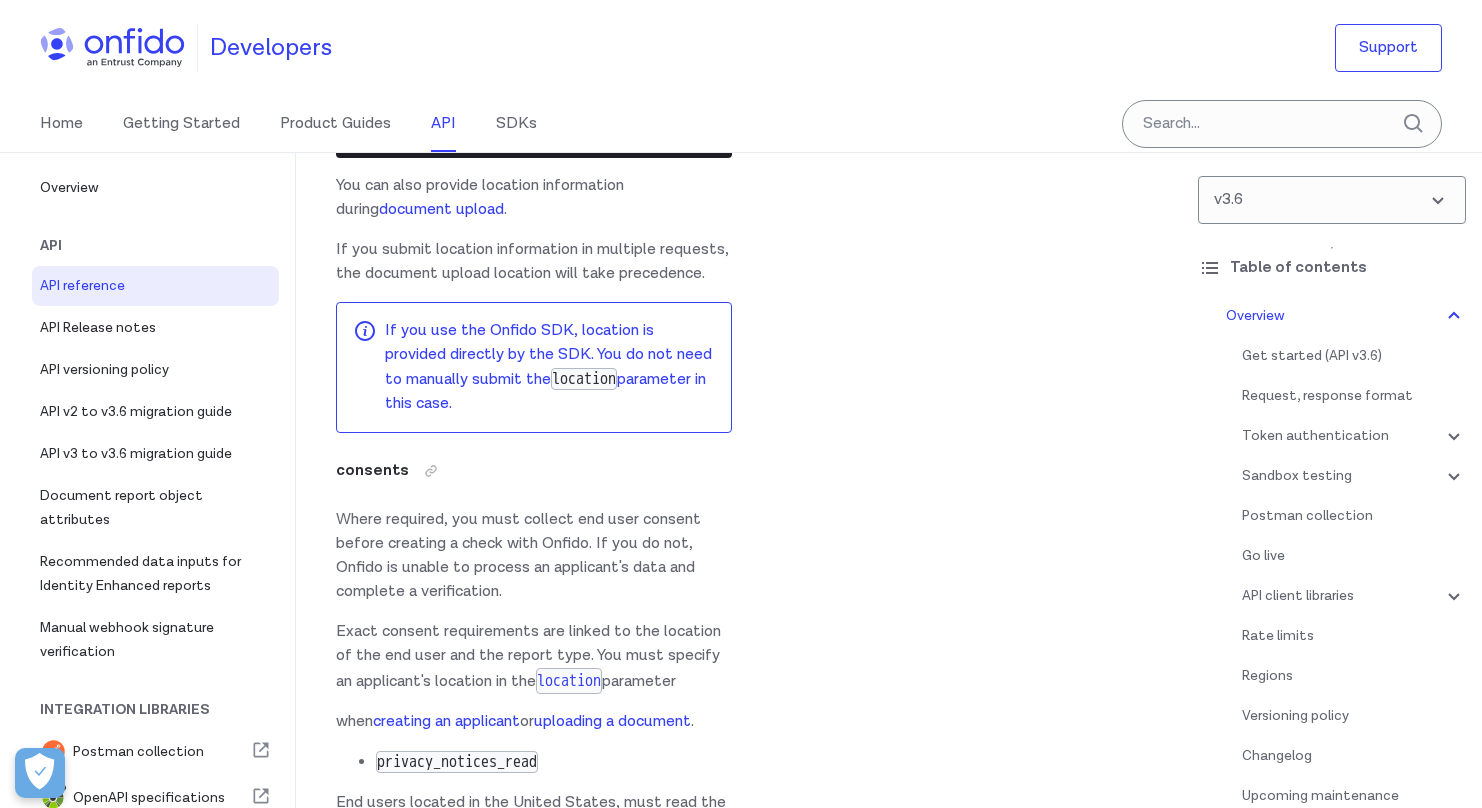 scroll, scrollTop: 0, scrollLeft: 0, axis: both 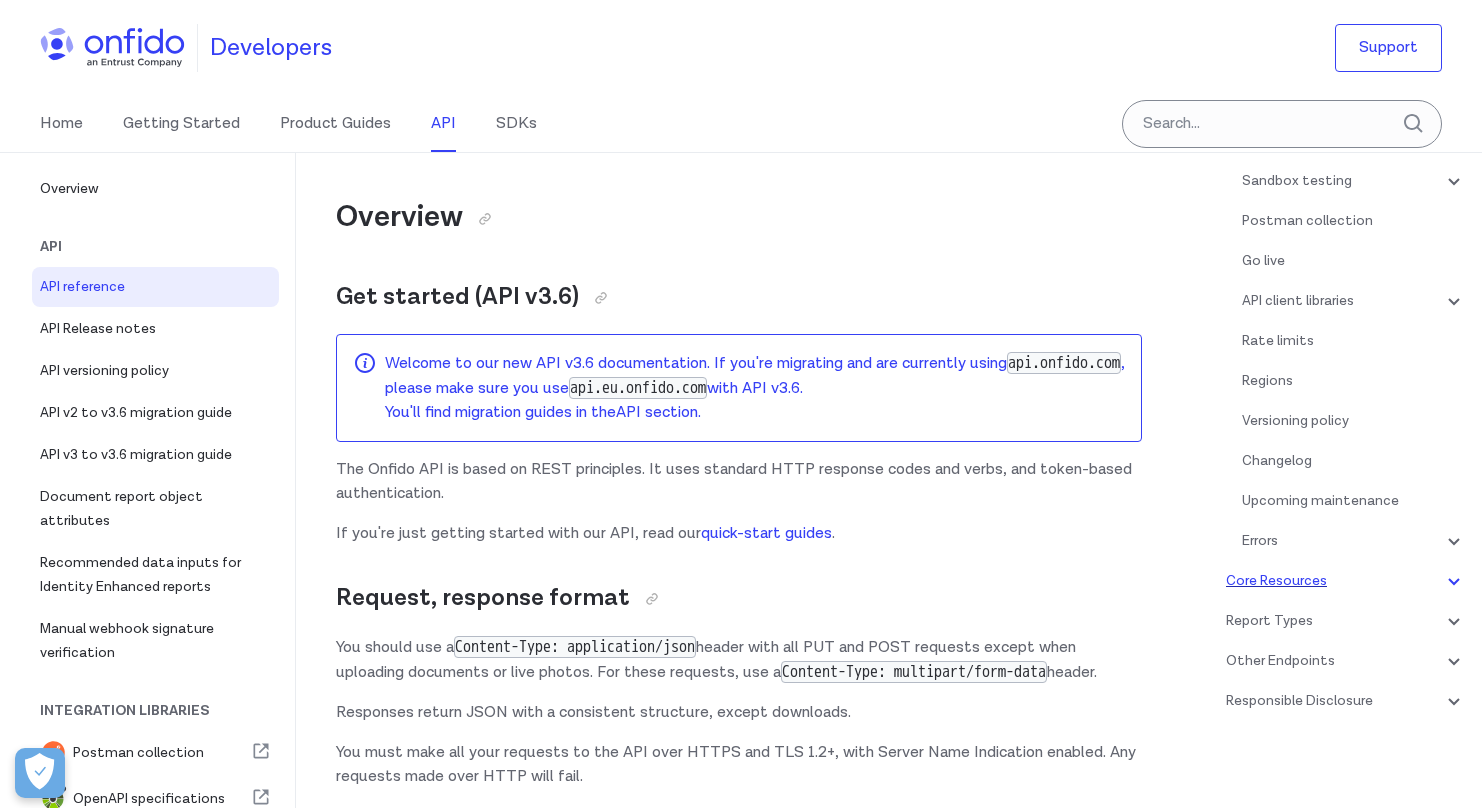 click on "Core Resources" at bounding box center (1346, 581) 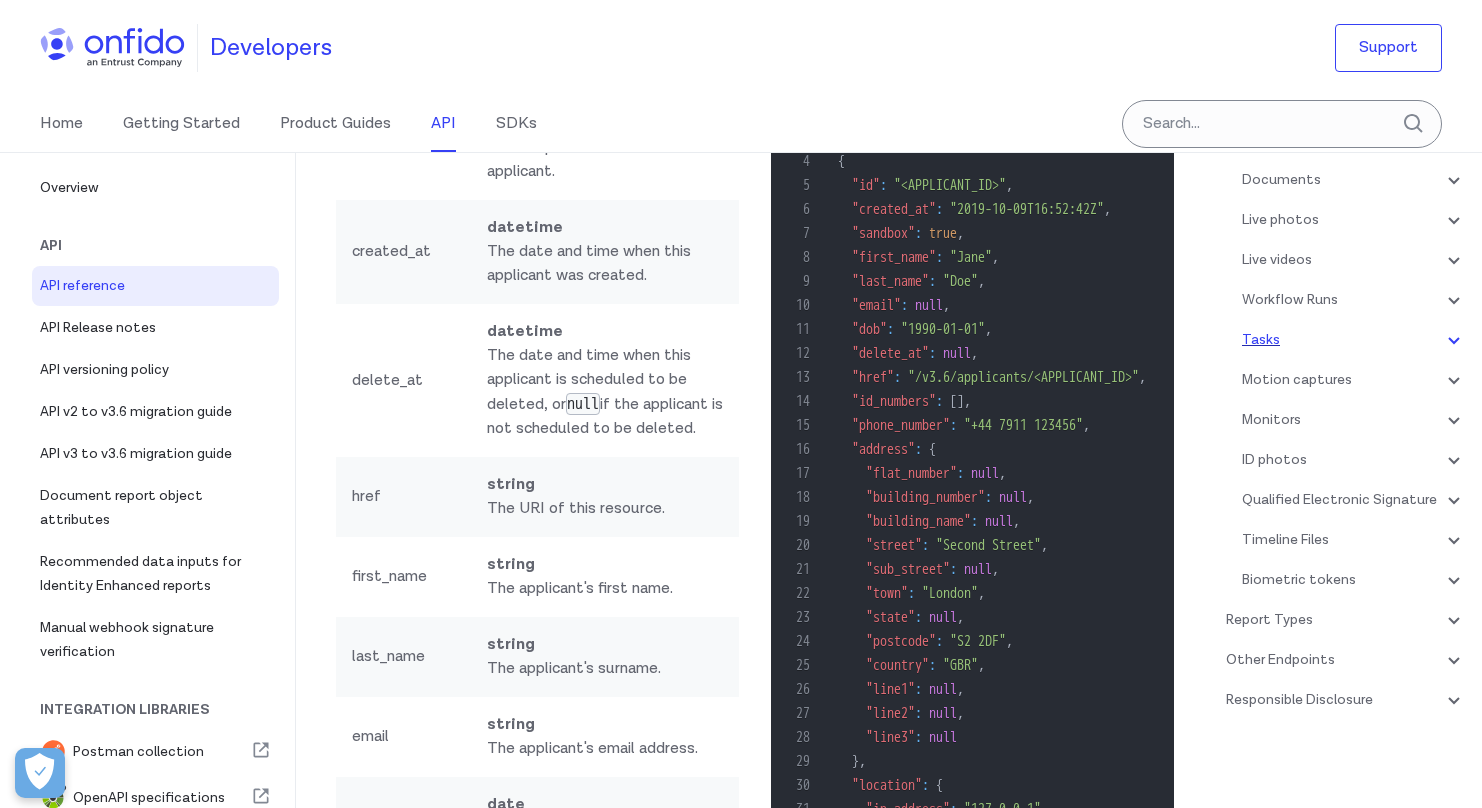 scroll, scrollTop: 239, scrollLeft: 0, axis: vertical 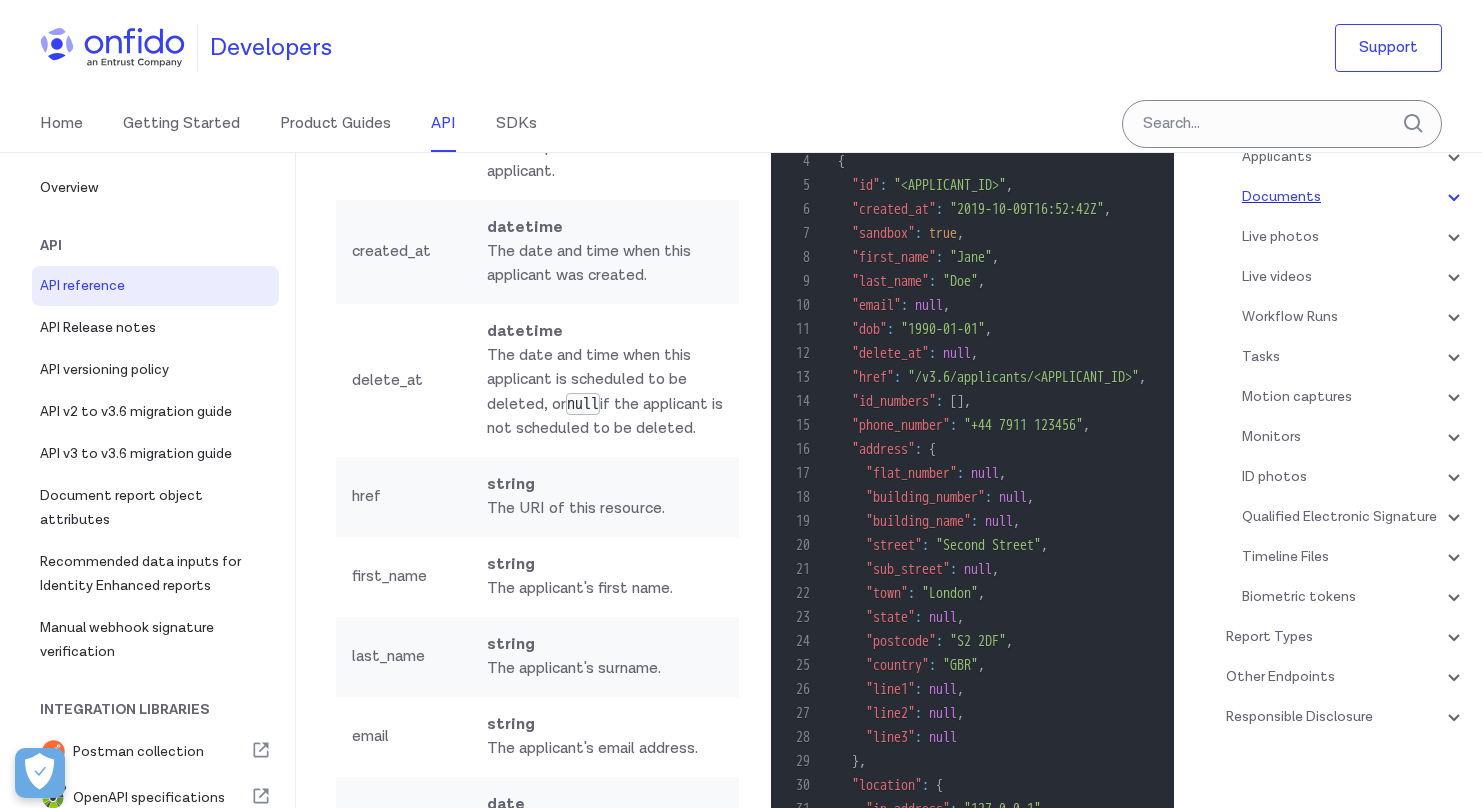 click on "Documents" at bounding box center (1354, 197) 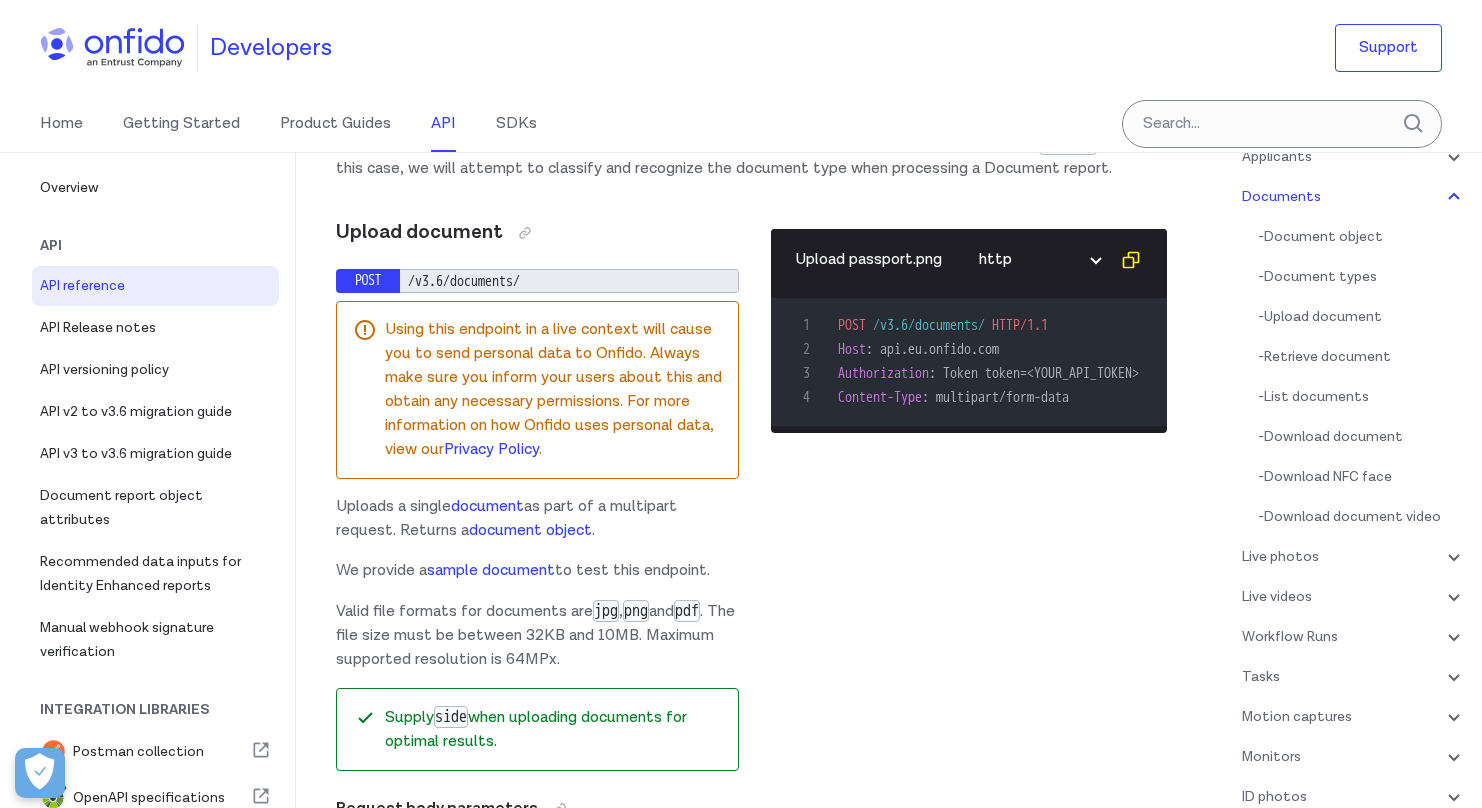 scroll, scrollTop: 36770, scrollLeft: 0, axis: vertical 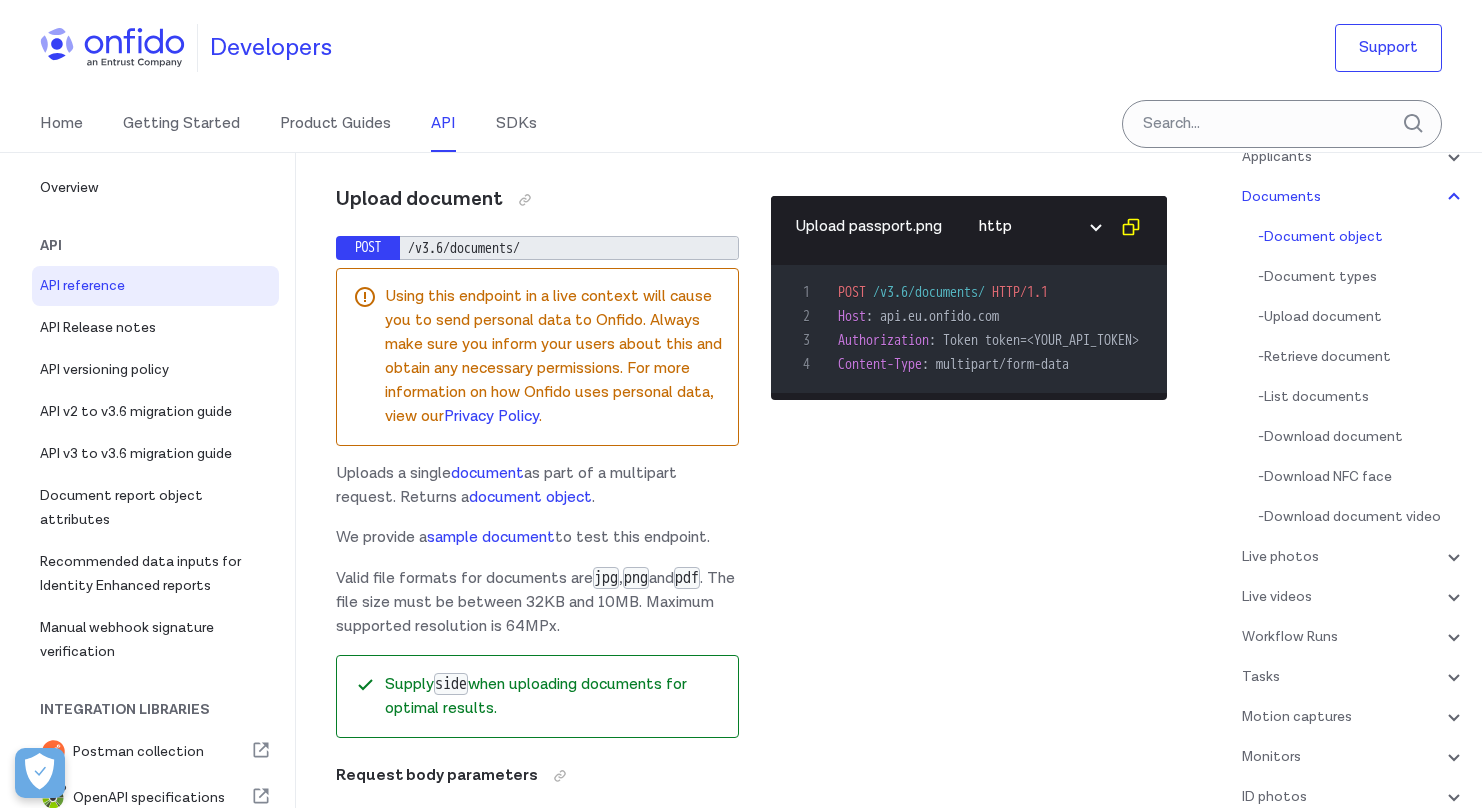 click on "type of document" at bounding box center (587, -958) 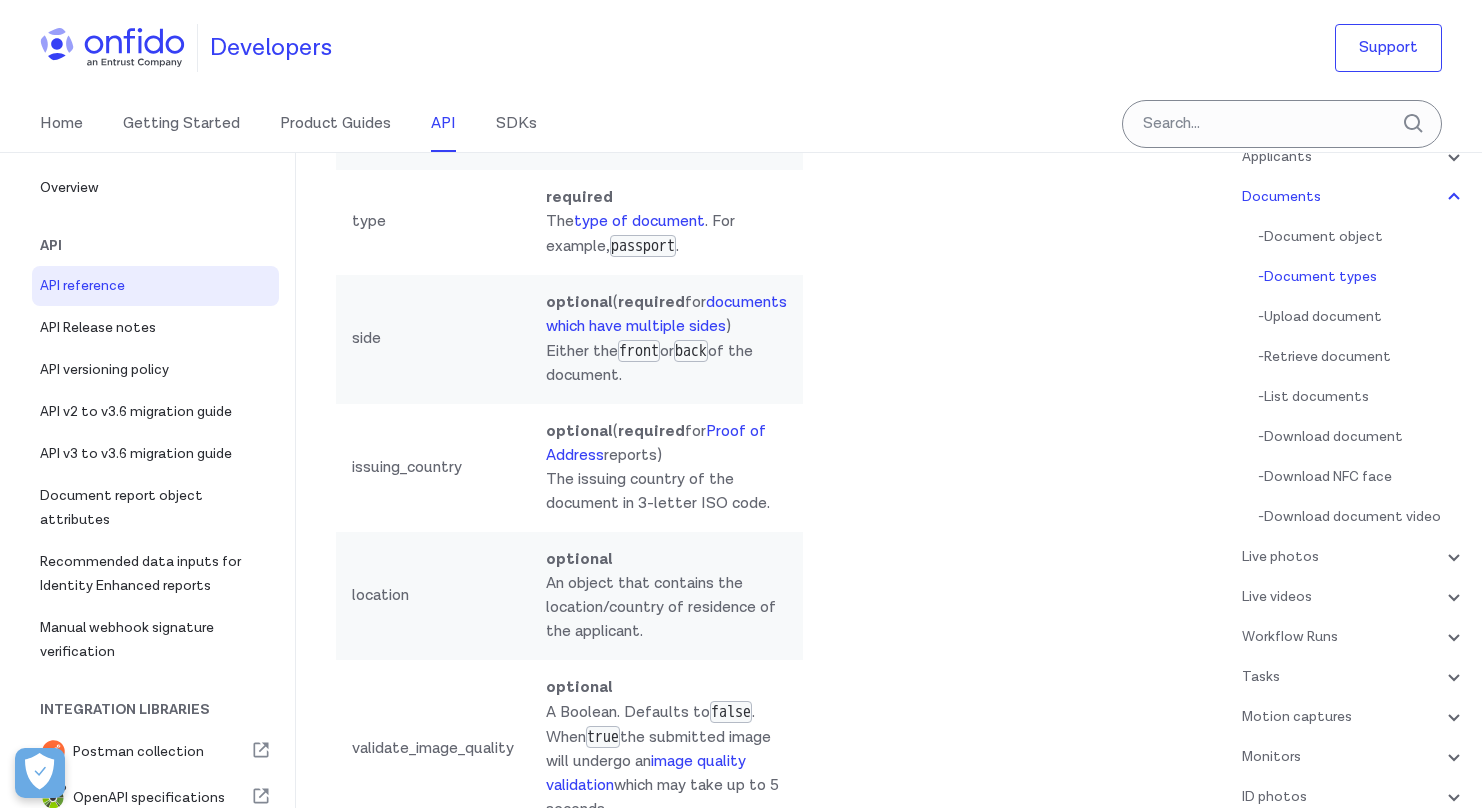 click on "uploading
a document" at bounding box center [855, -1229] 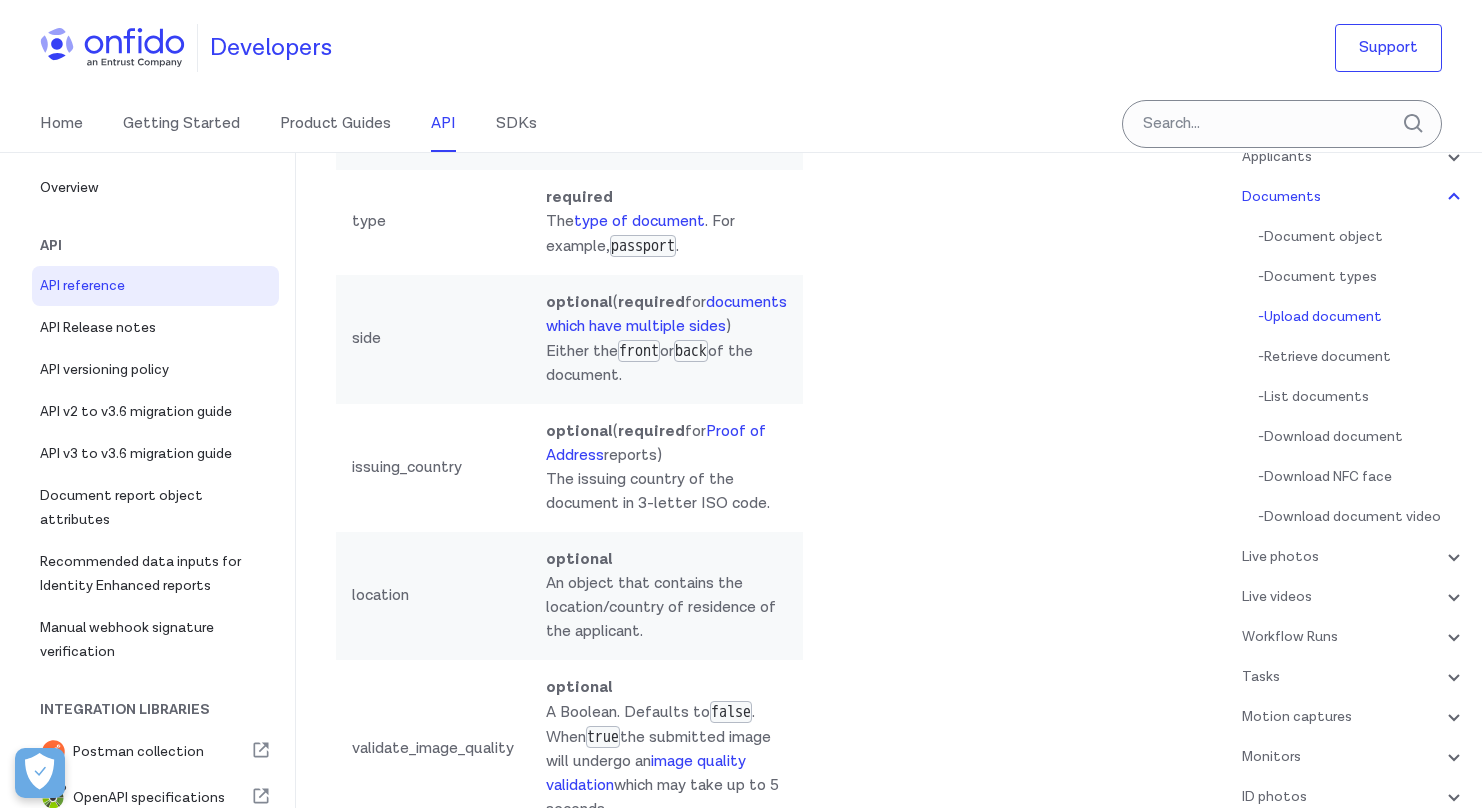 scroll, scrollTop: 38322, scrollLeft: 0, axis: vertical 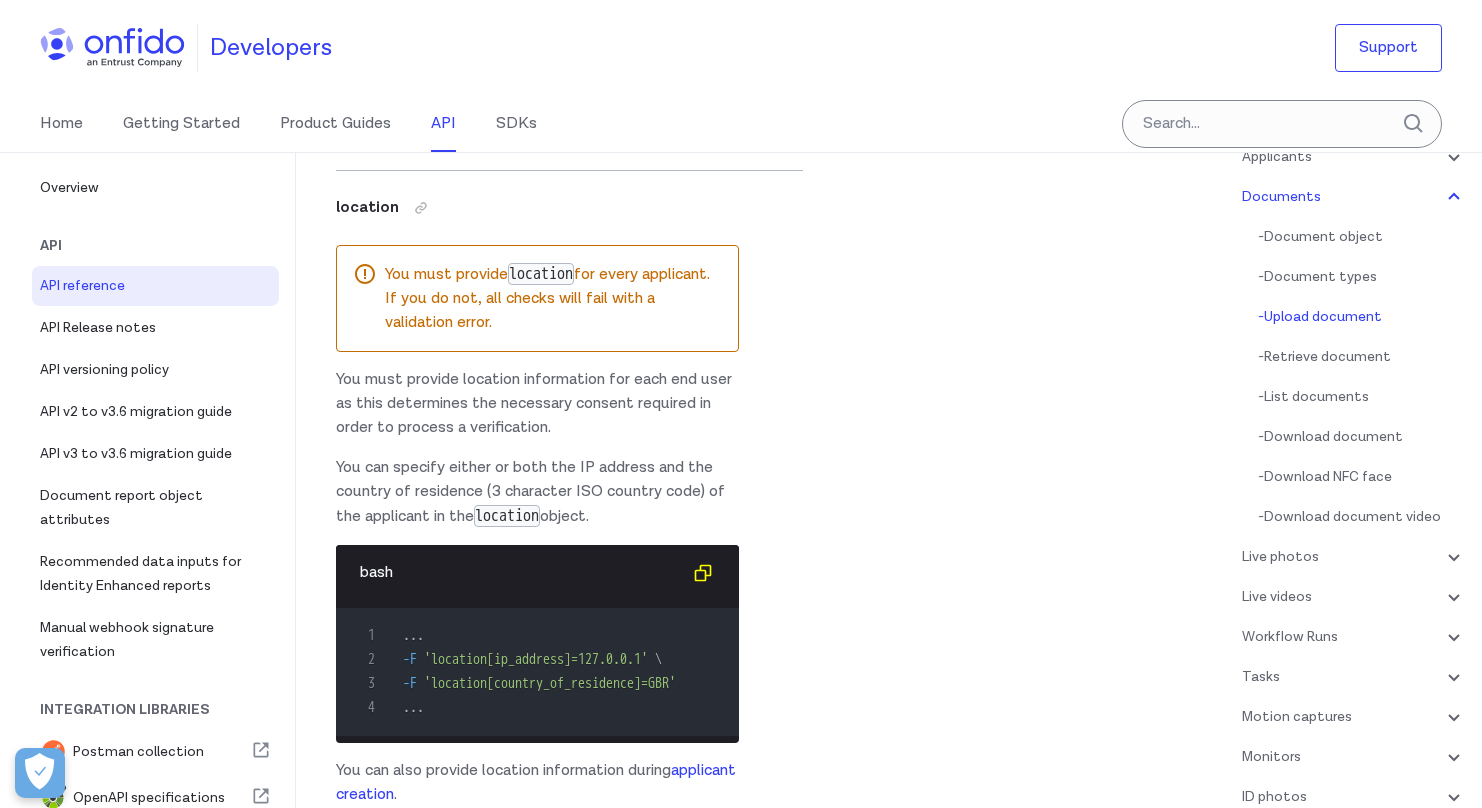 click on "Valid file formats for documents are  jpg ,  png  and  pdf . The file size
must be between 32KB and 10MB. Maximum supported resolution is 64MPx." at bounding box center (537, -950) 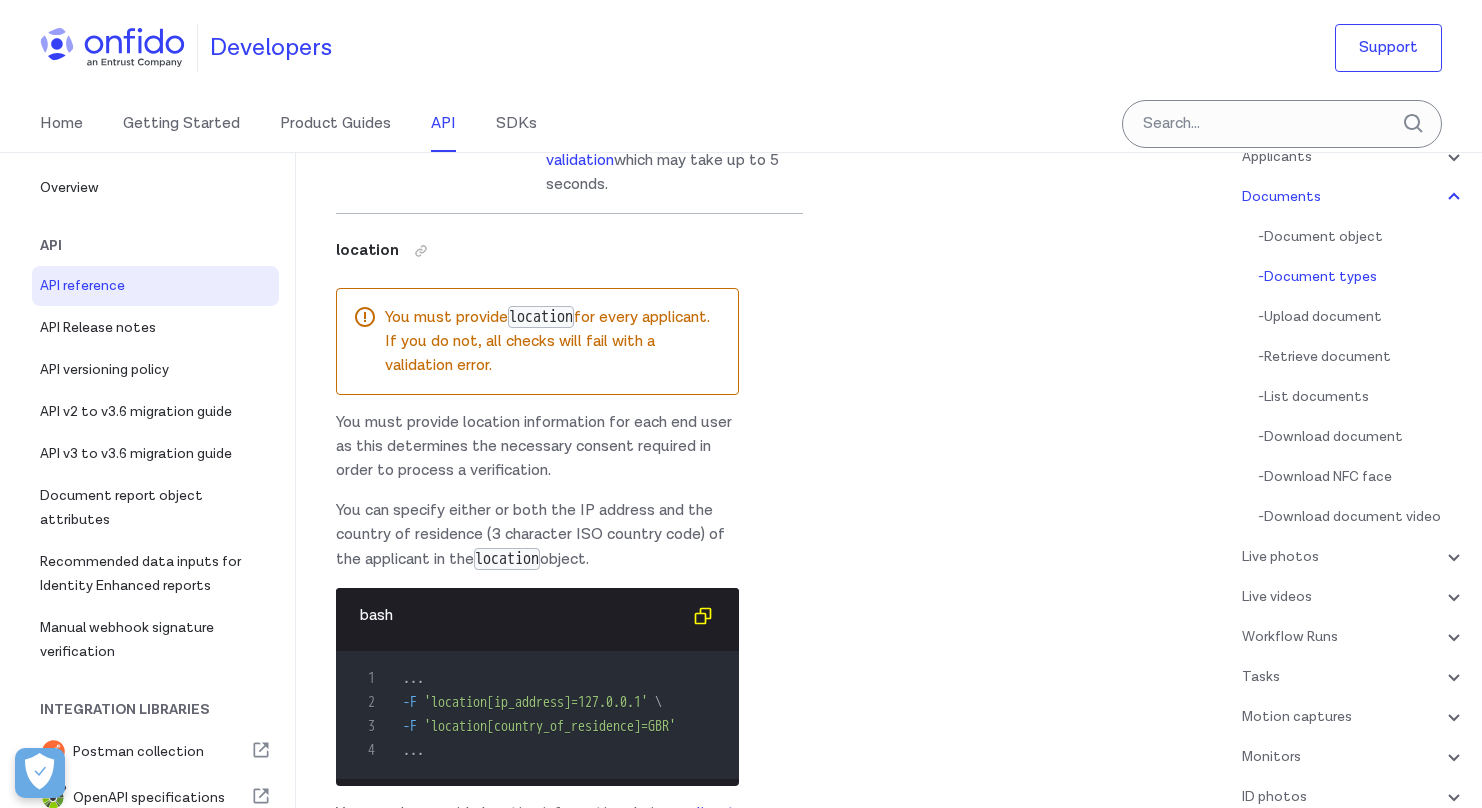 scroll, scrollTop: 38092, scrollLeft: 0, axis: vertical 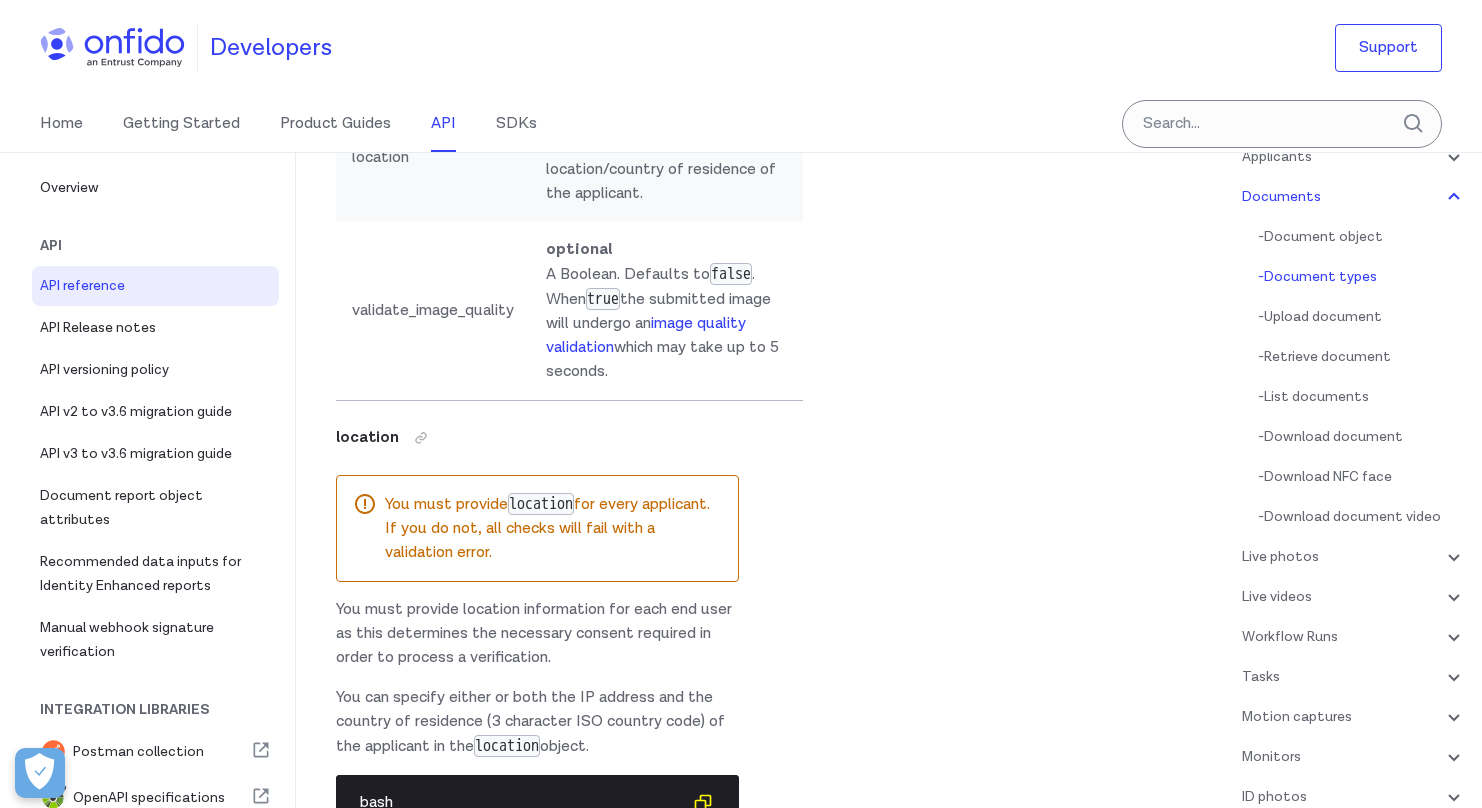 click at bounding box center [525, -1122] 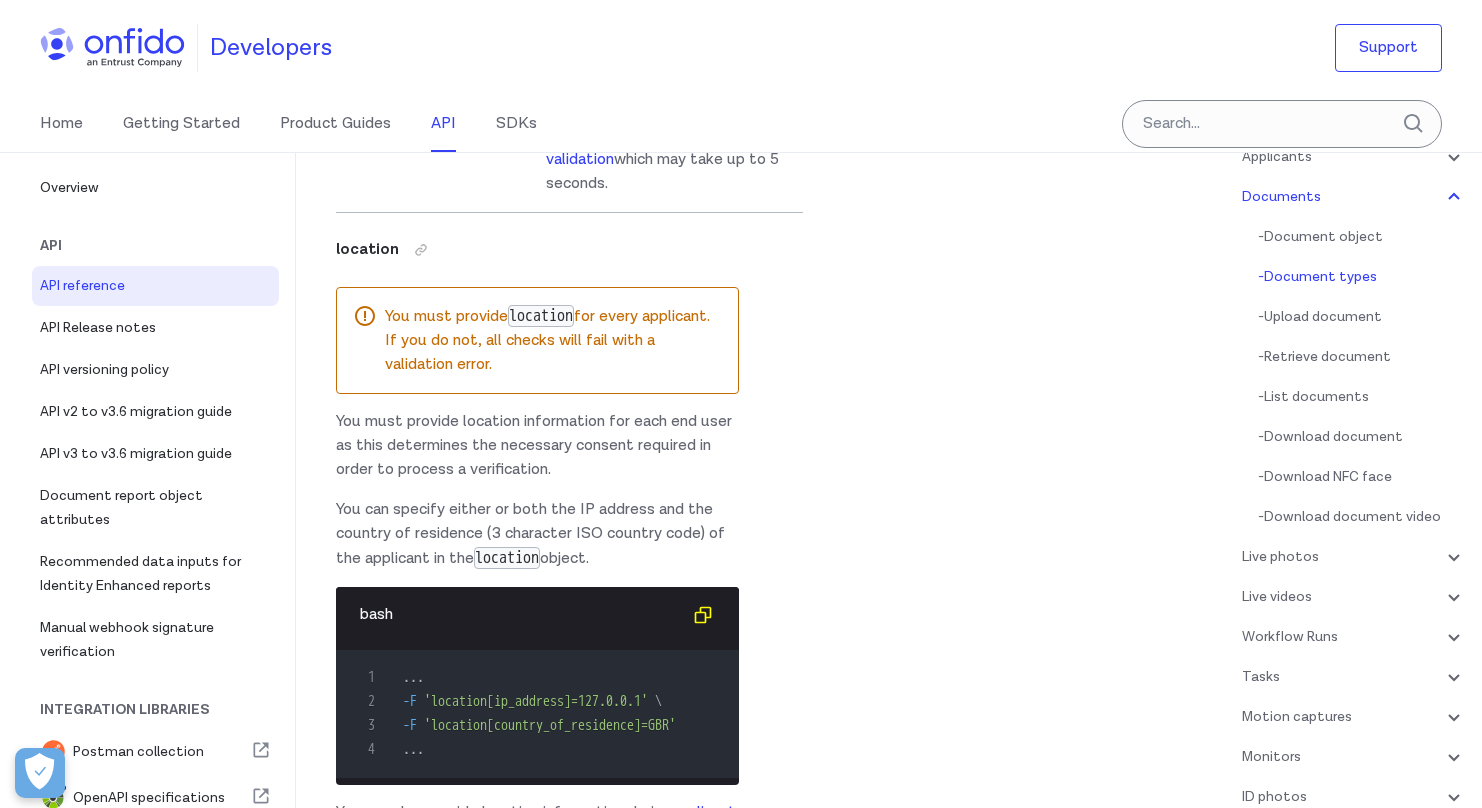 click at bounding box center [525, -1310] 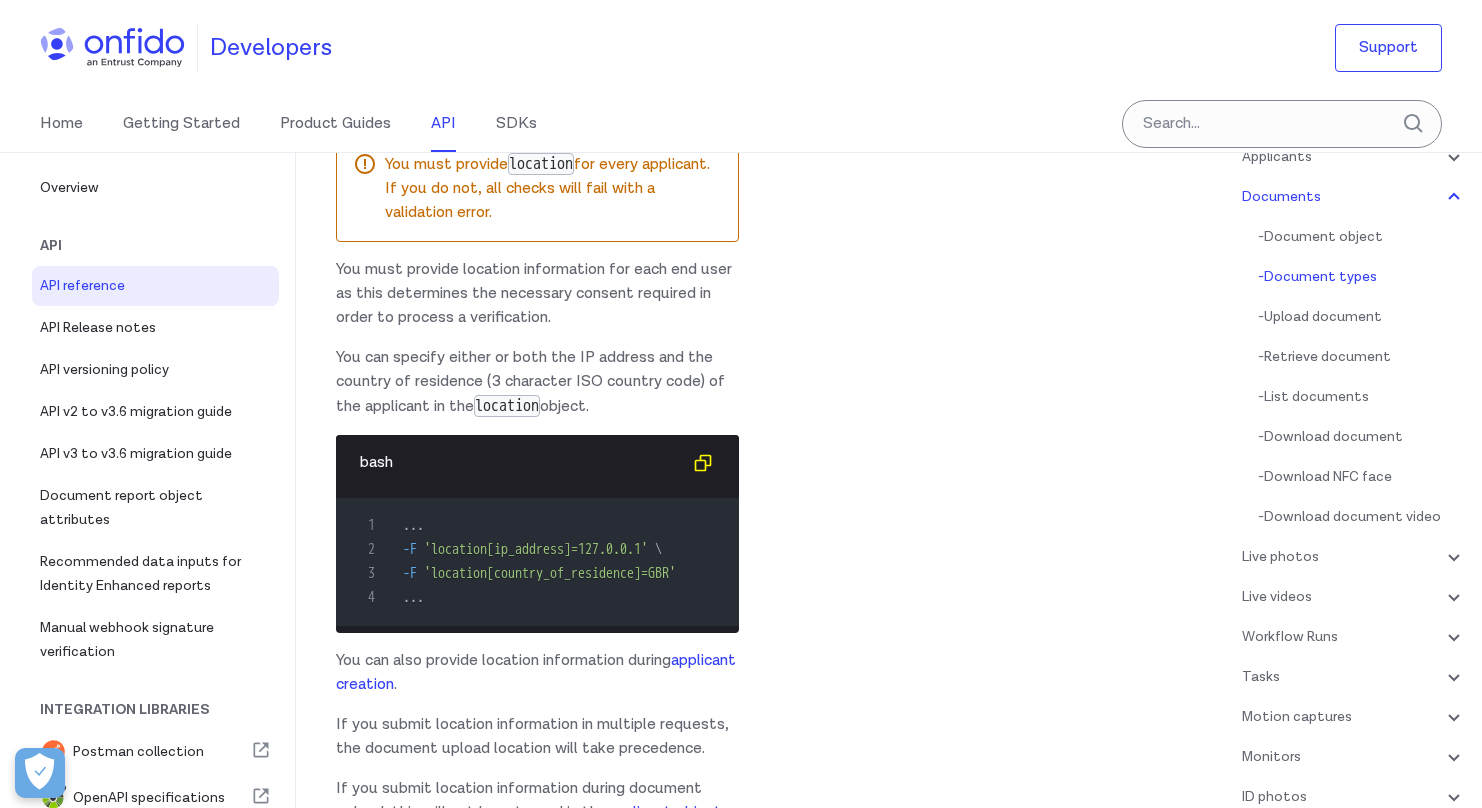 scroll, scrollTop: 38434, scrollLeft: 0, axis: vertical 